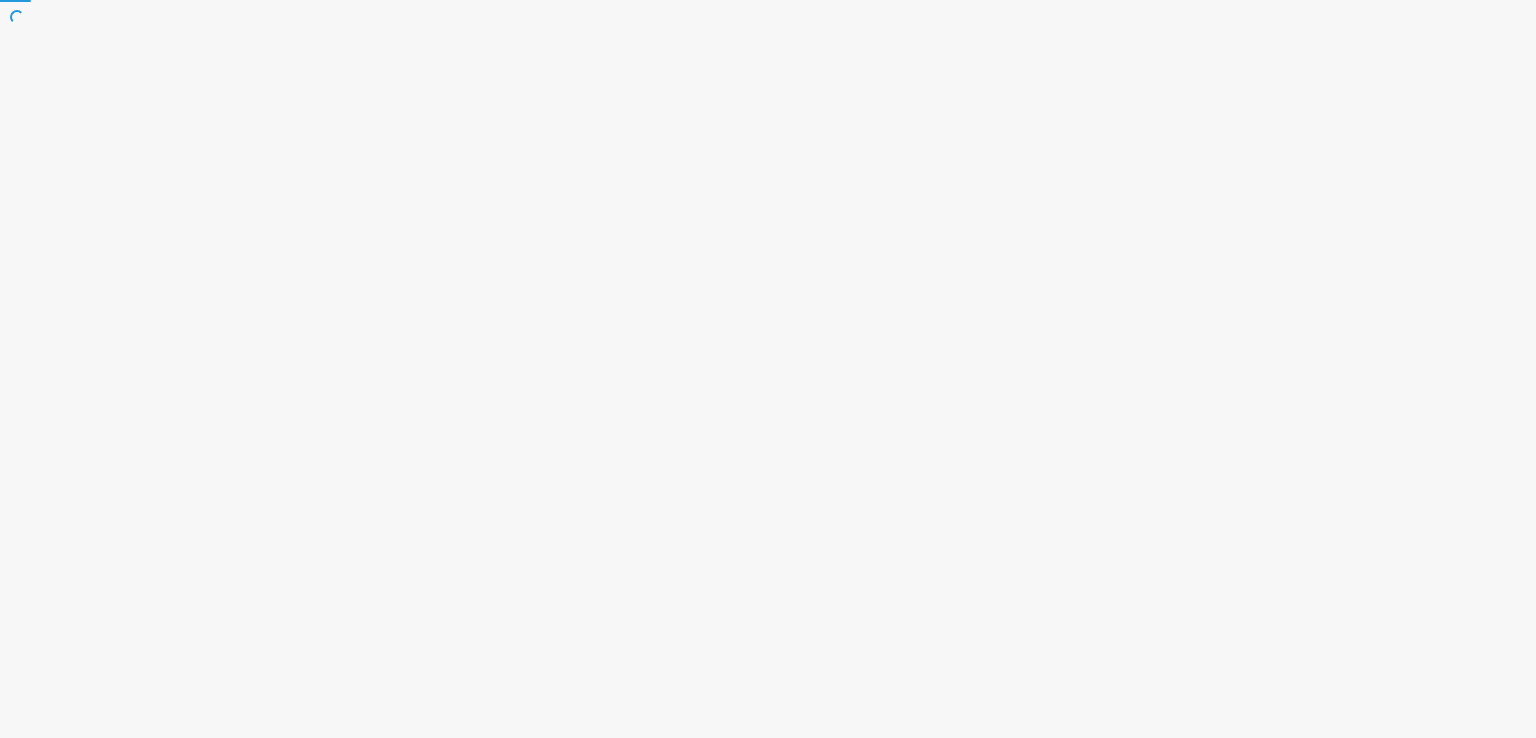 scroll, scrollTop: 0, scrollLeft: 0, axis: both 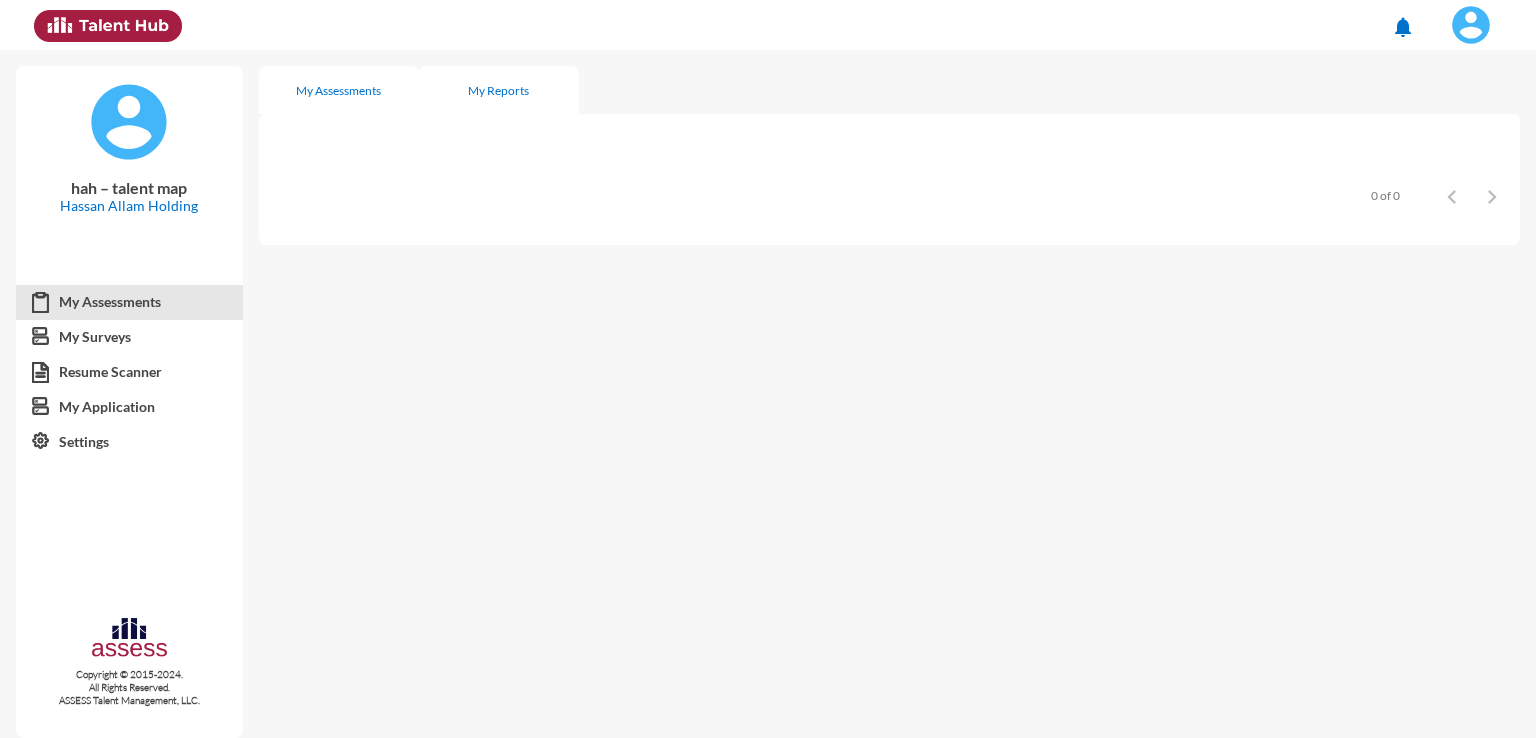click on "My Reports" at bounding box center [498, 90] 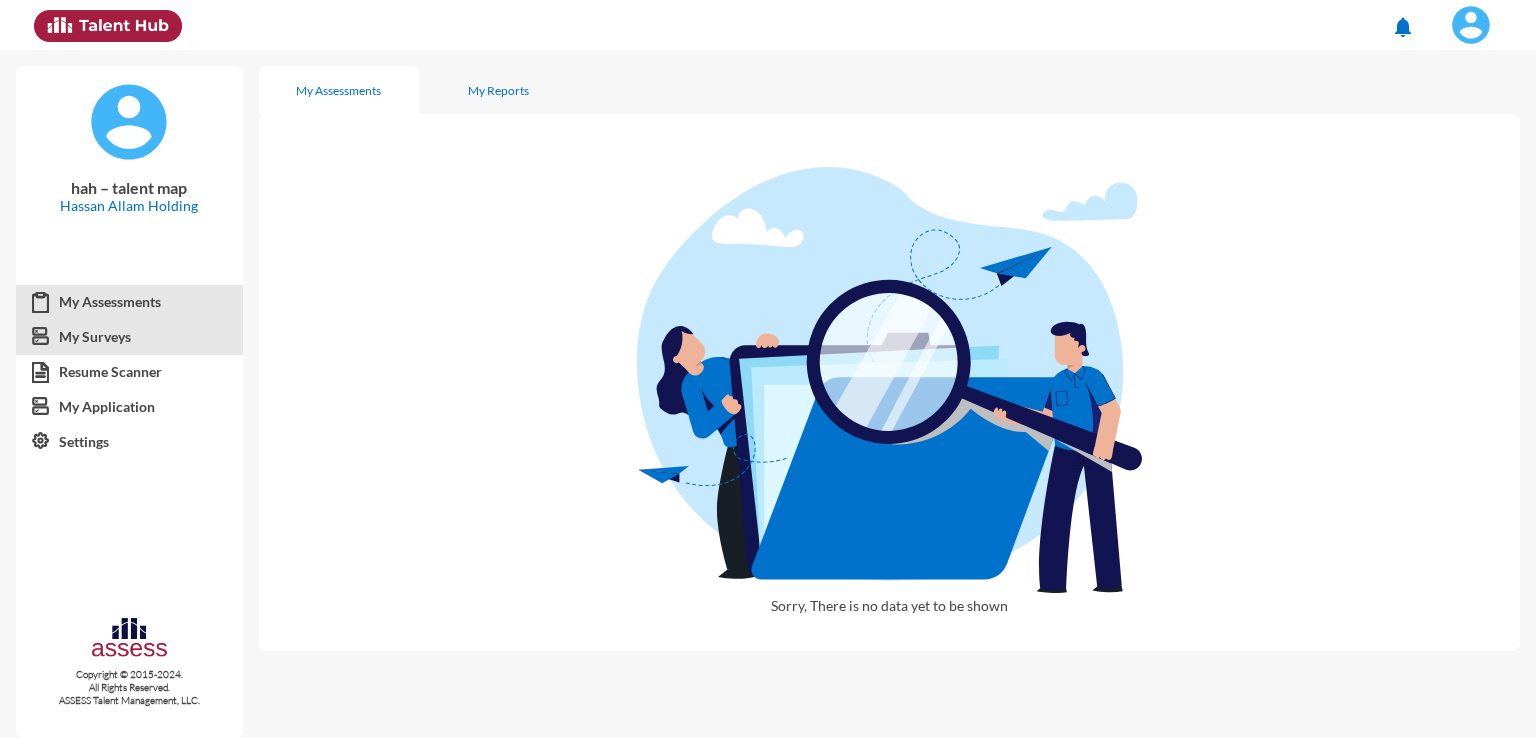 click on "My Surveys" 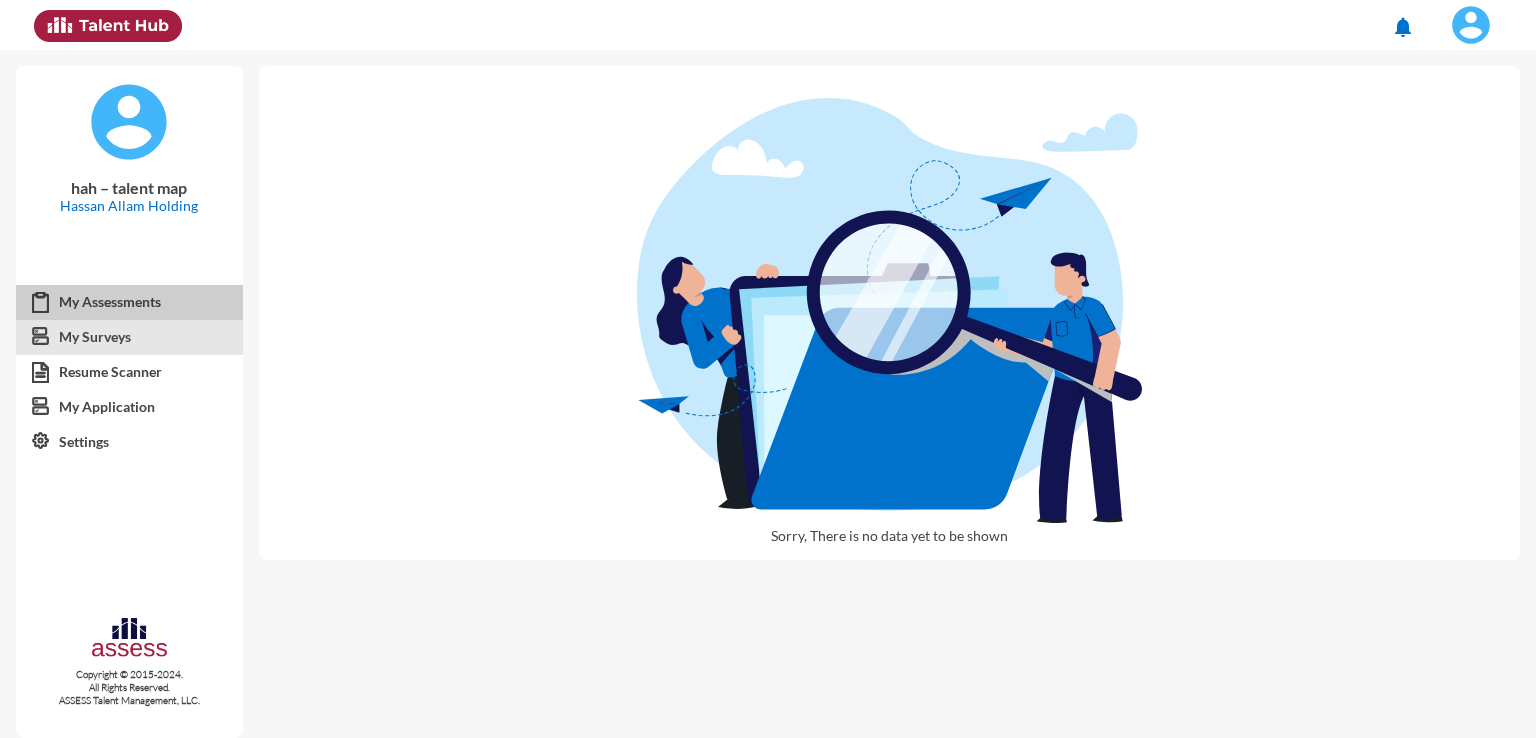 click on "My Assessments" 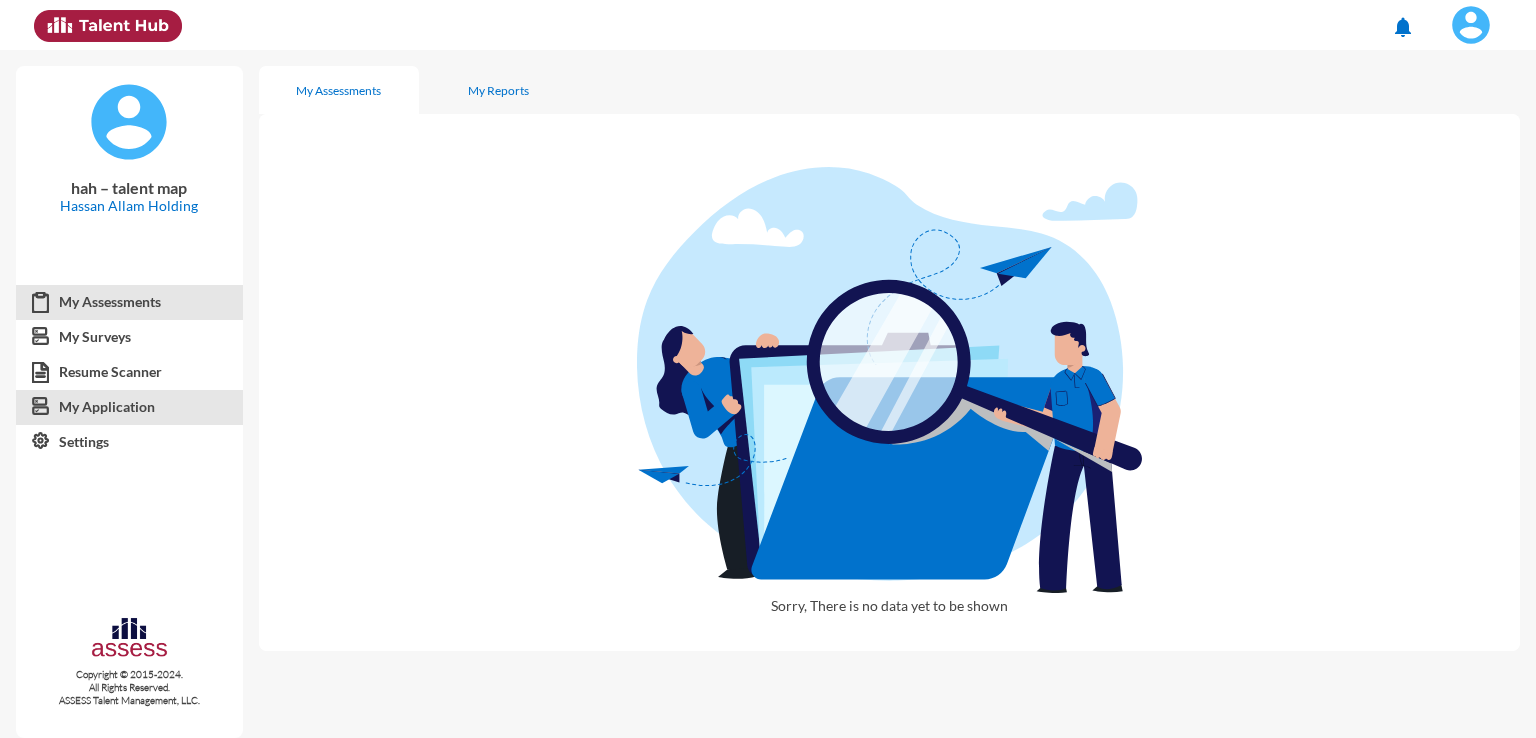 click on "My Application" 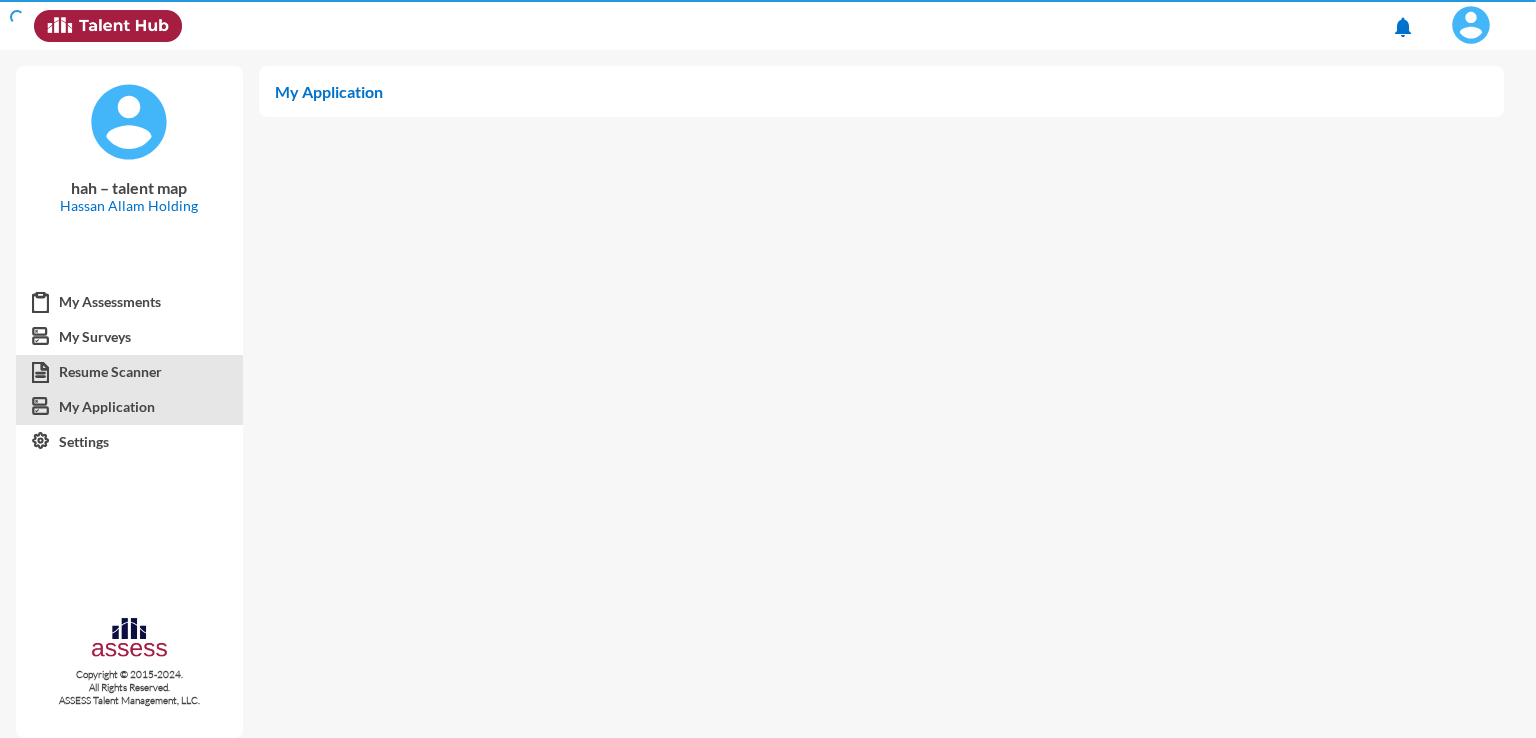 click on "Resume Scanner" 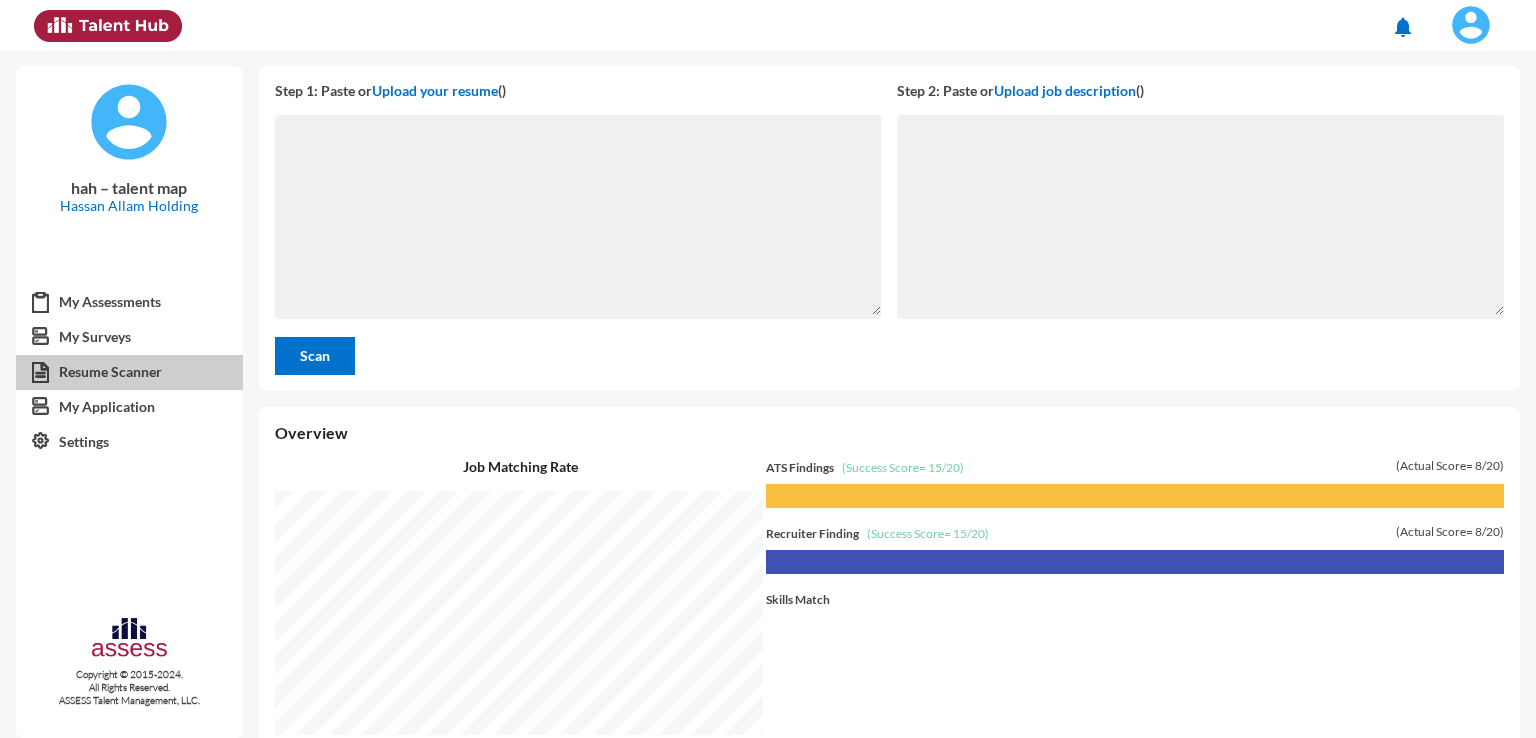 scroll, scrollTop: 999312, scrollLeft: 998732, axis: both 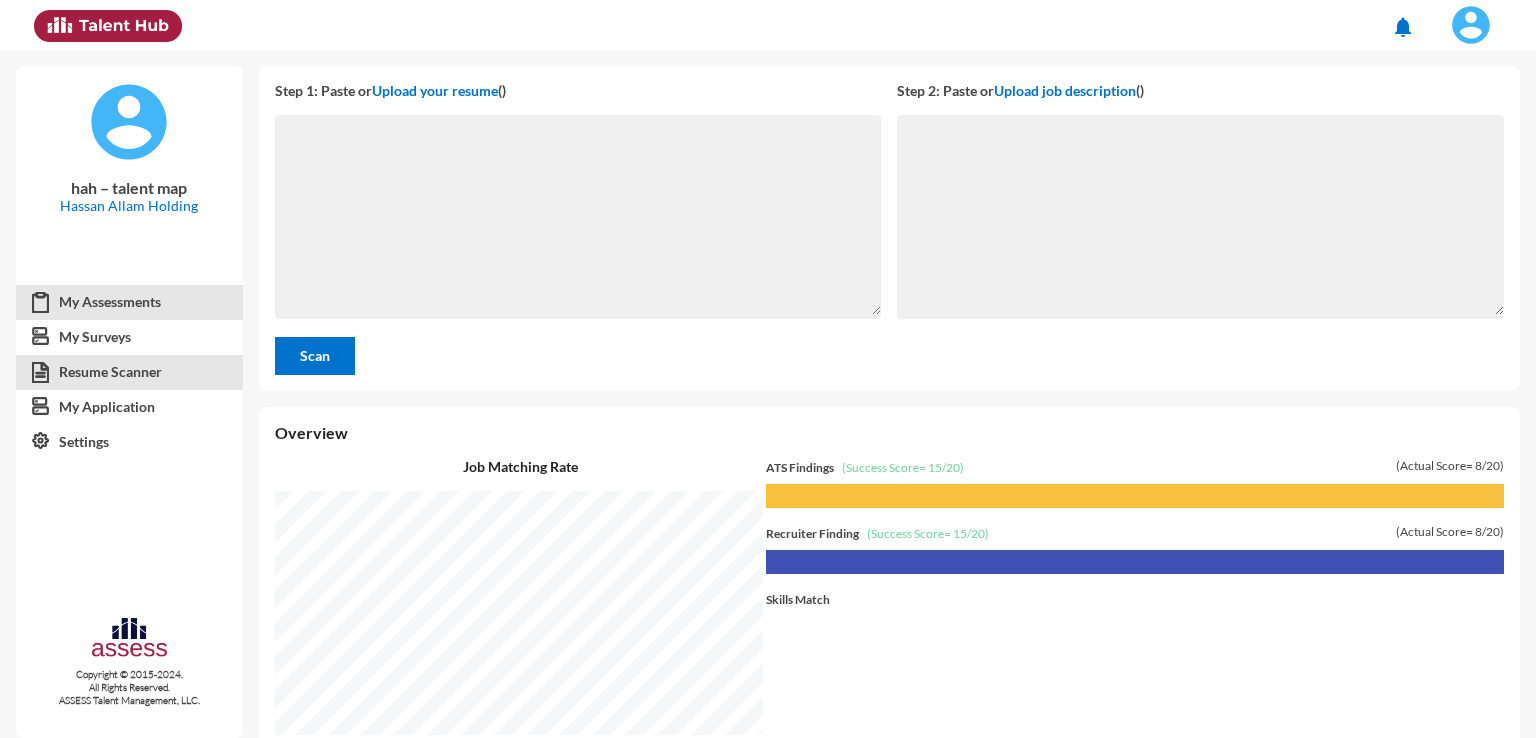 click on "My Assessments" 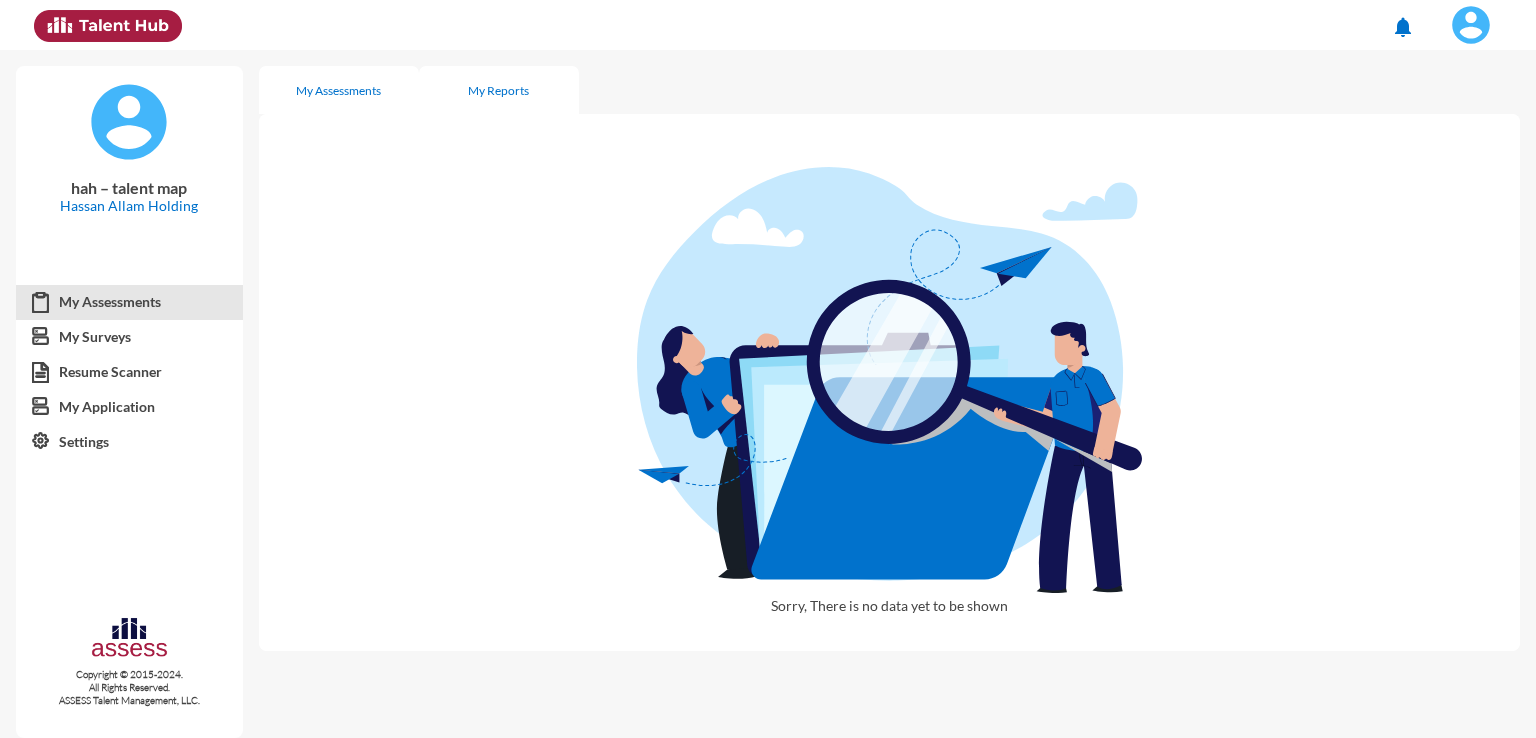 click on "My Reports" at bounding box center [498, 90] 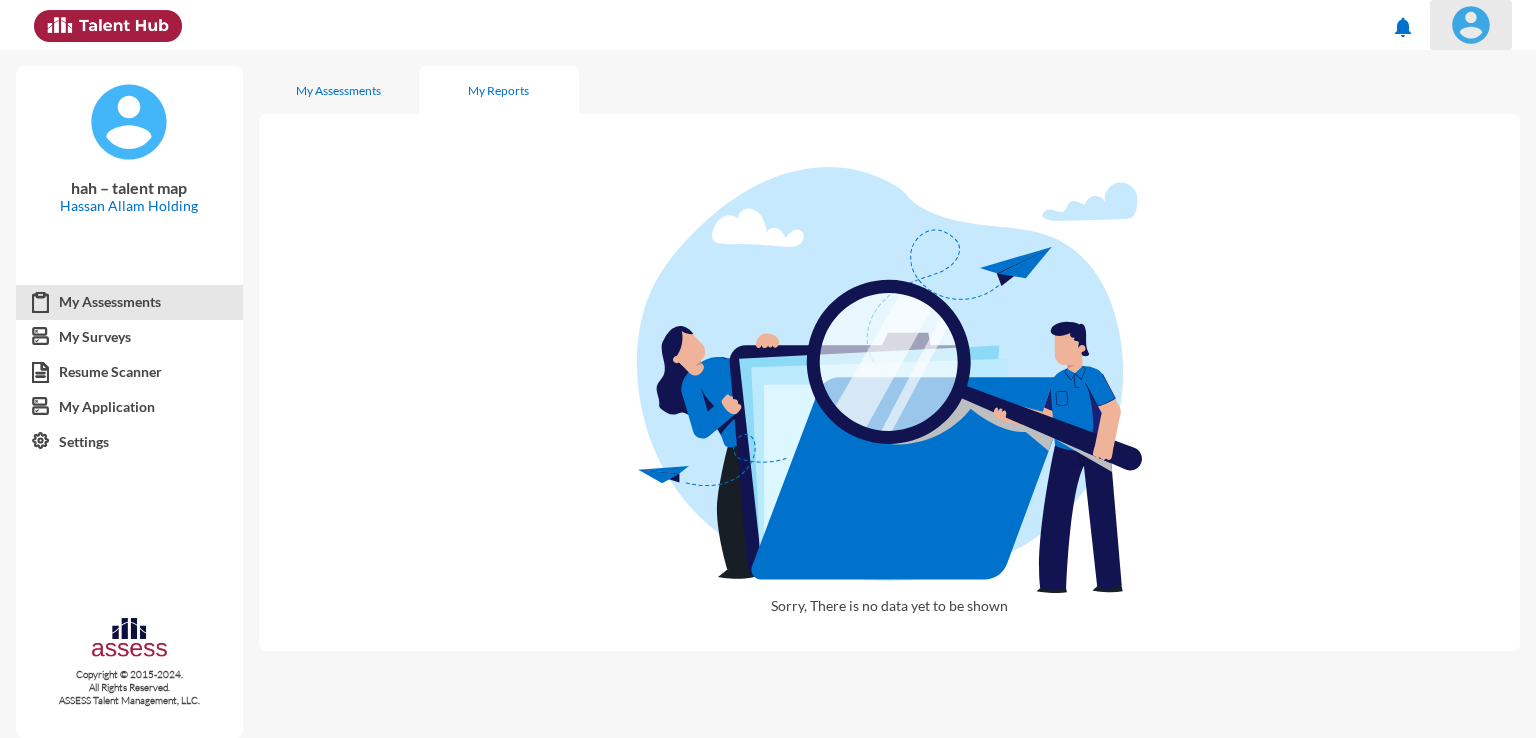 click 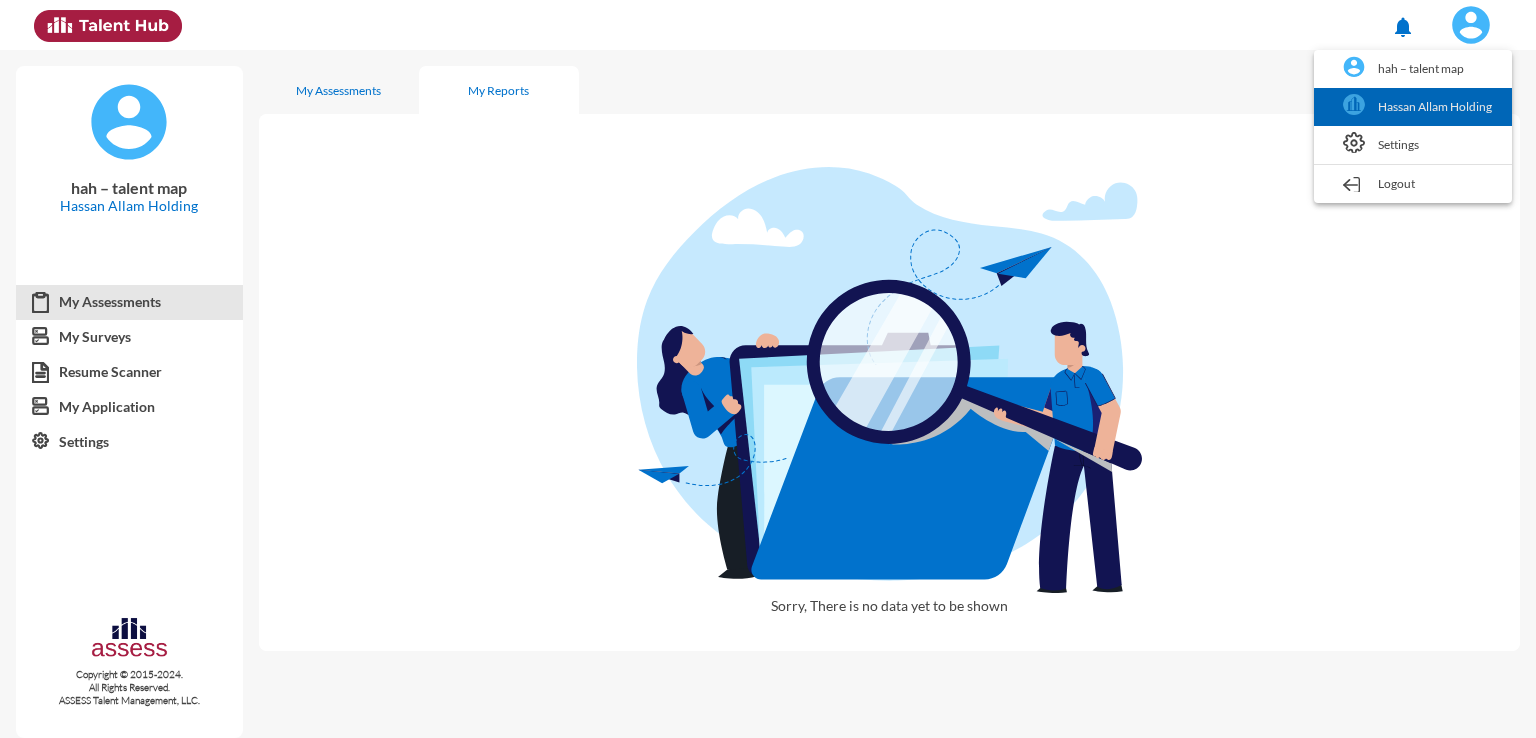 click on "Hassan Allam Holding" at bounding box center [1413, 107] 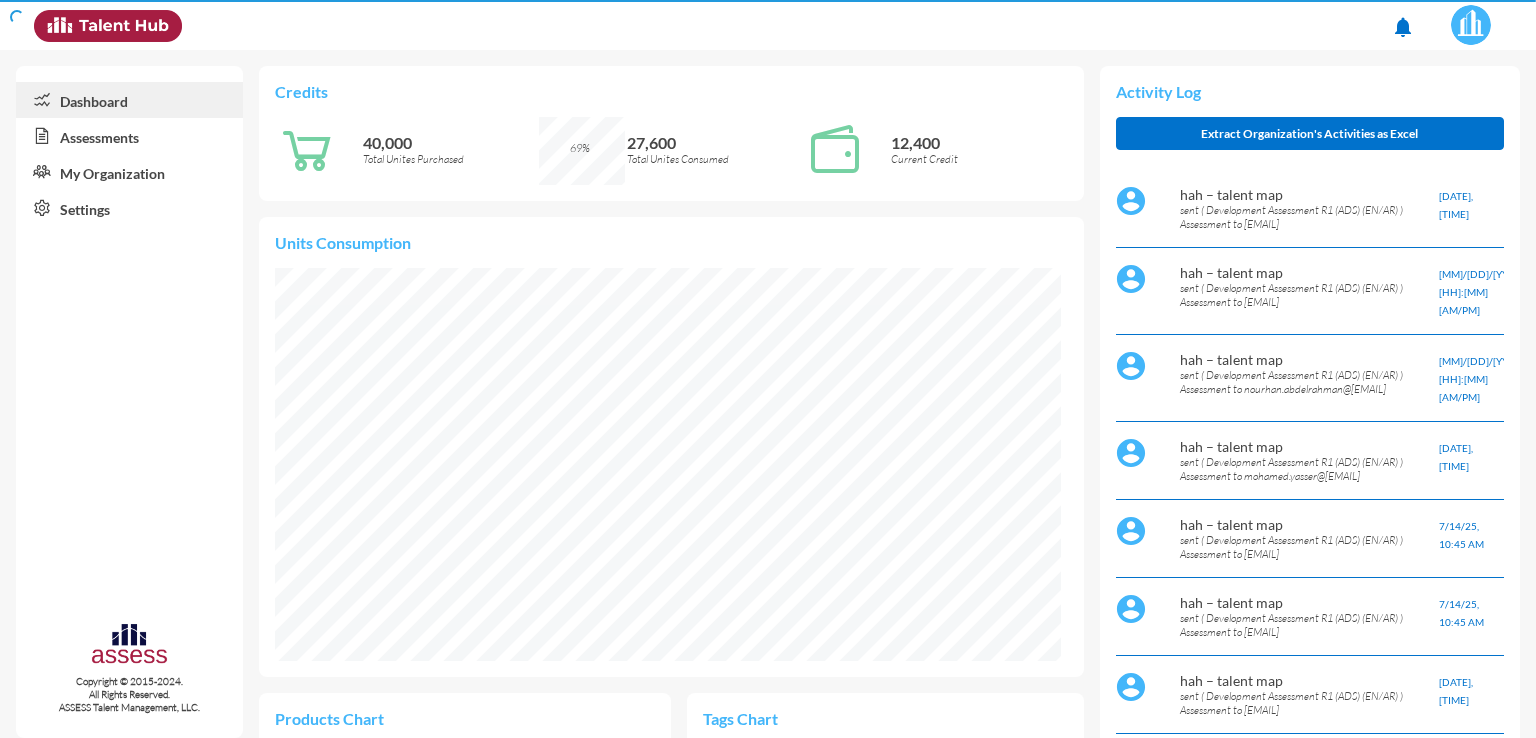 scroll, scrollTop: 999932, scrollLeft: 999912, axis: both 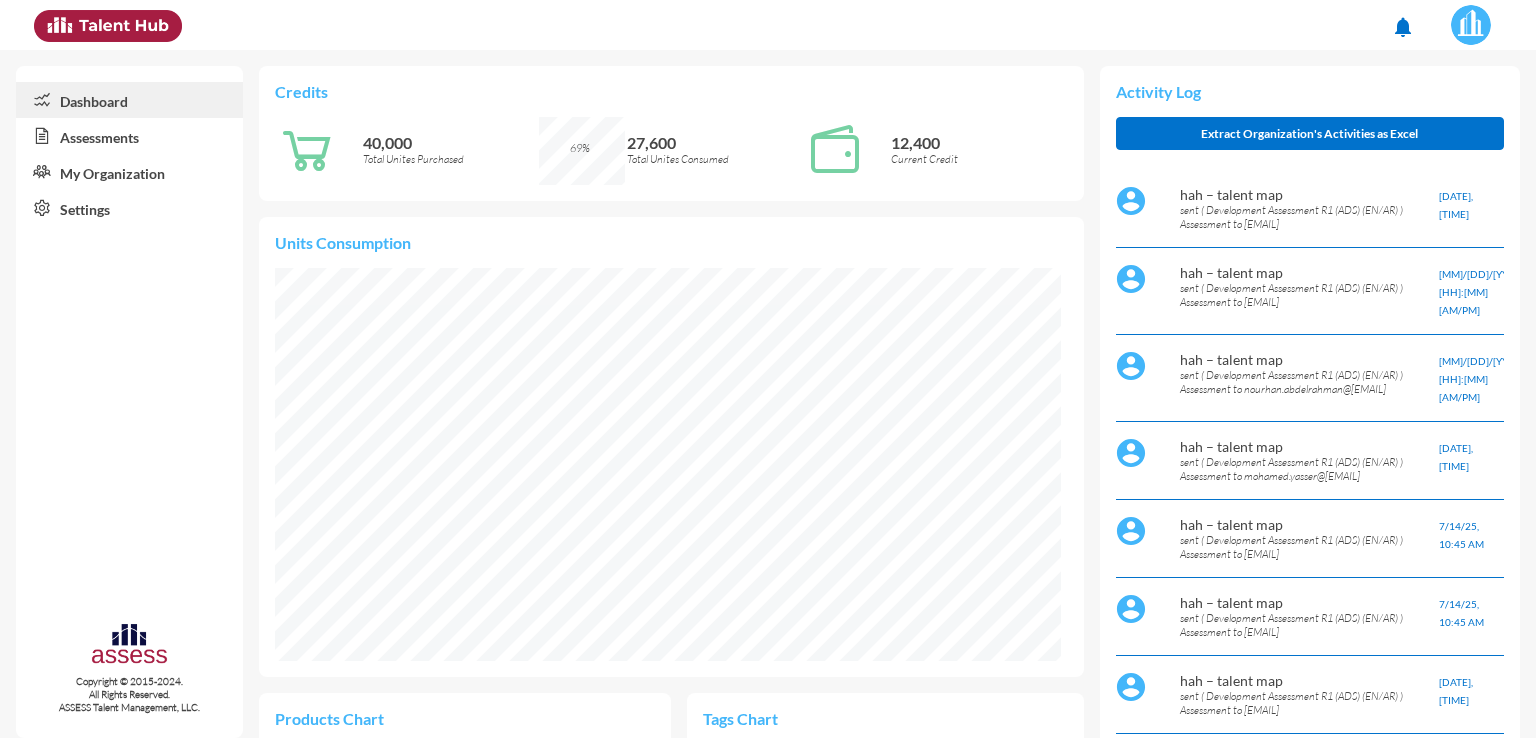 click on "Assessments" 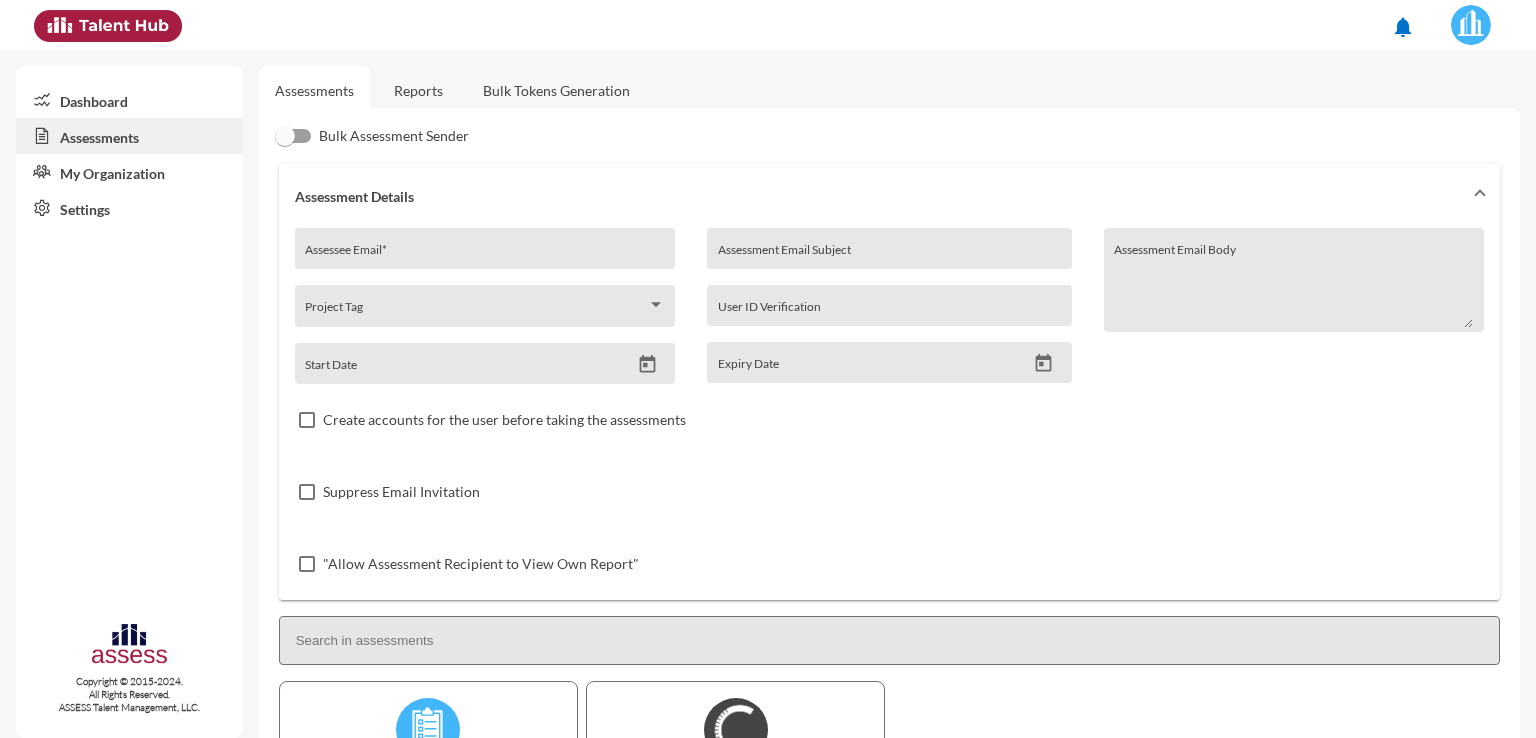 click on "Reports" 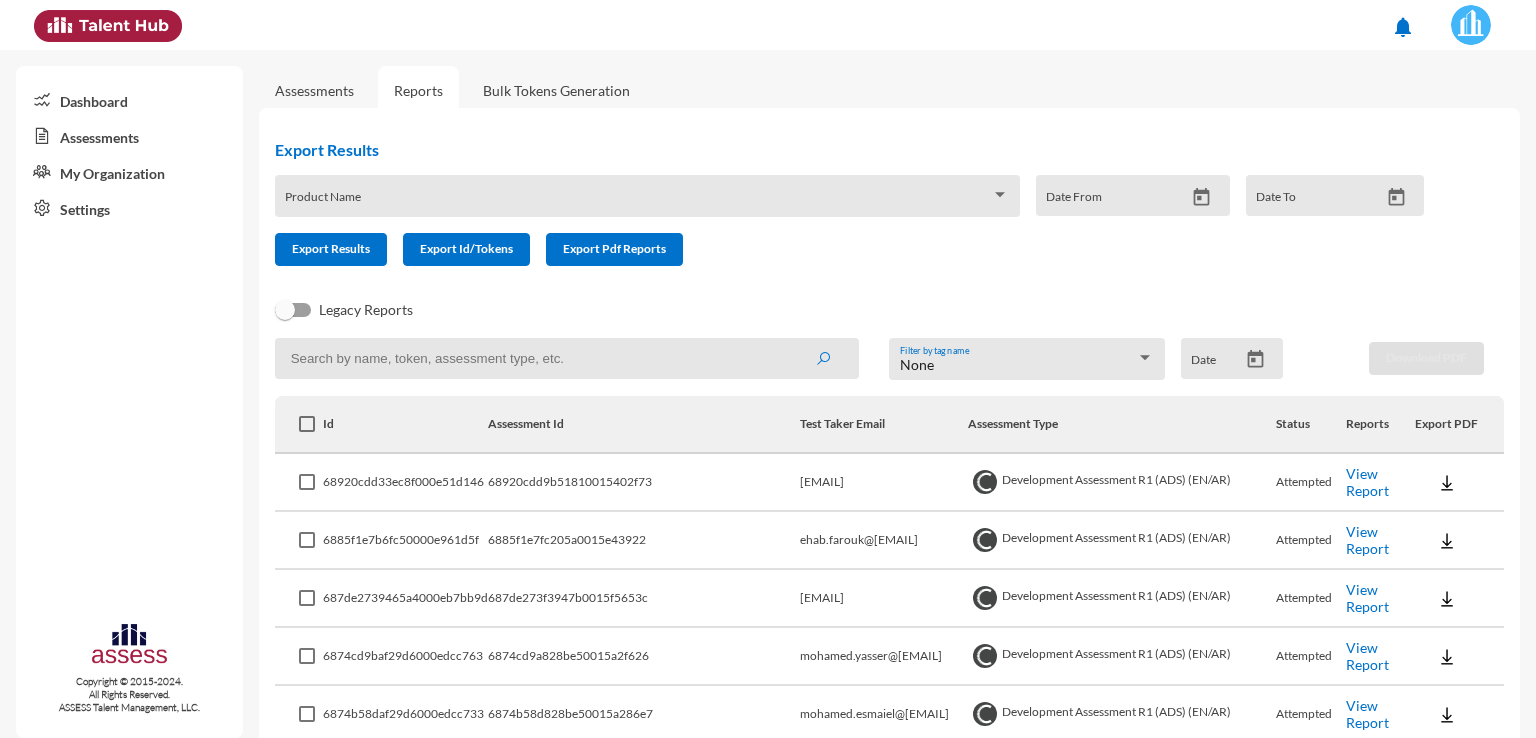 click on "Product Name" 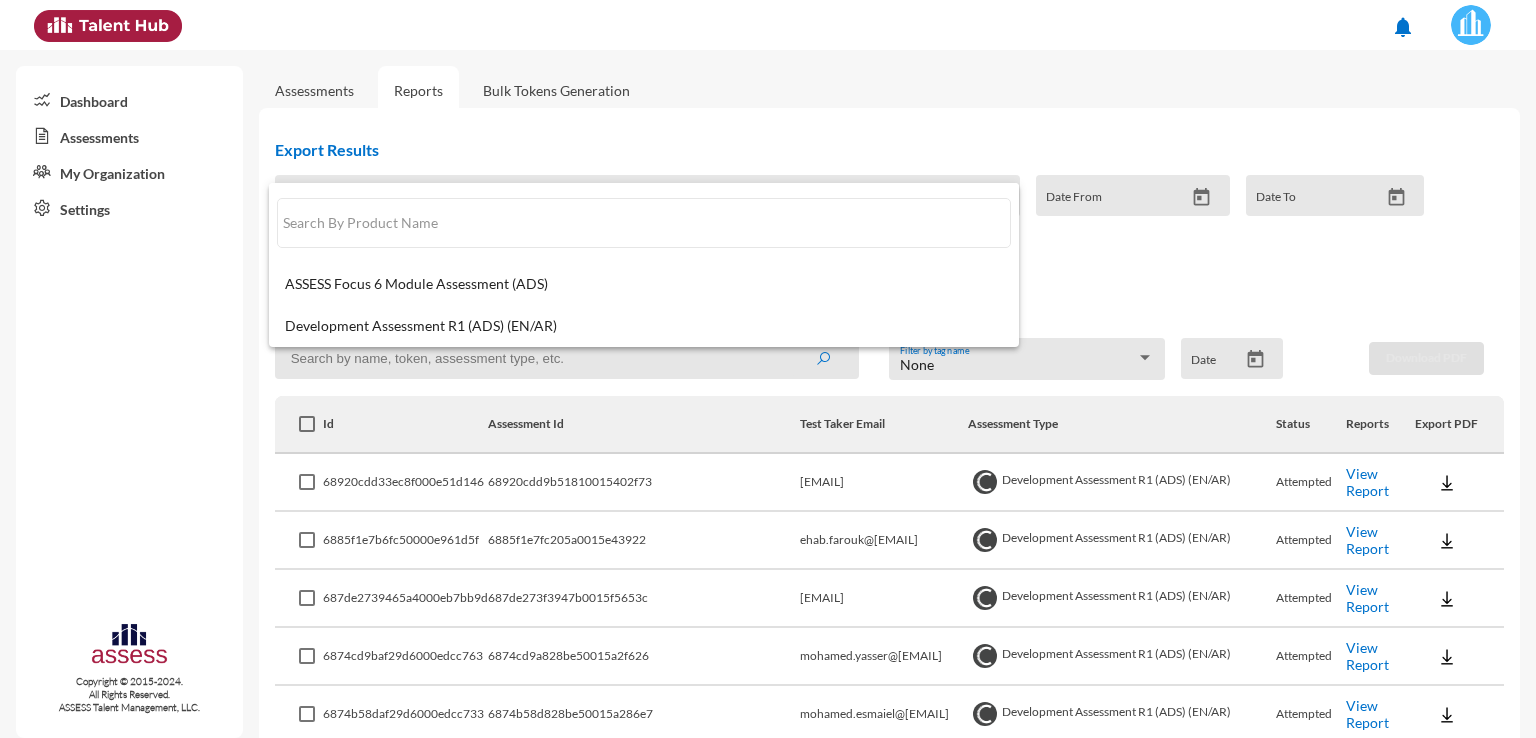 drag, startPoint x: 480, startPoint y: 210, endPoint x: 537, endPoint y: 141, distance: 89.498604 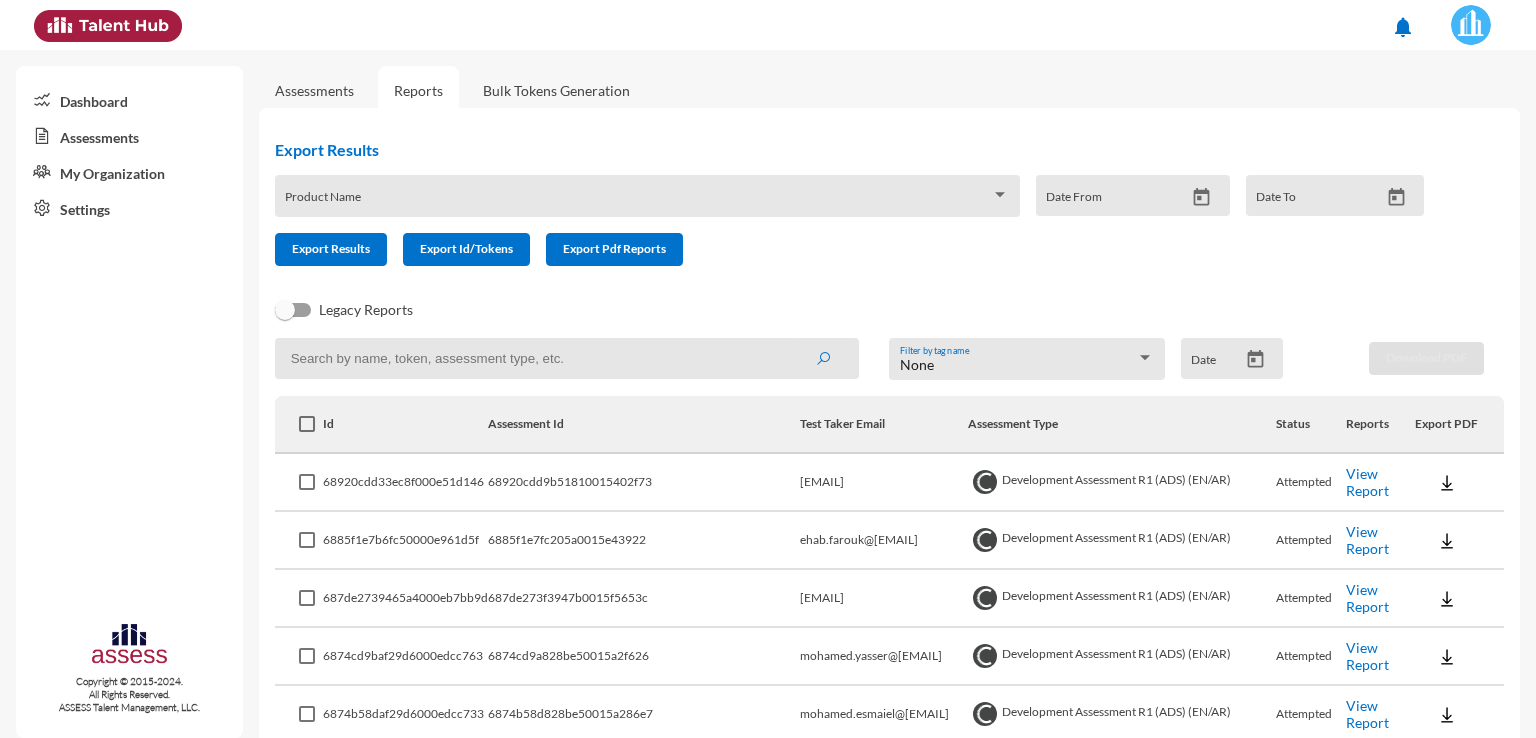 click 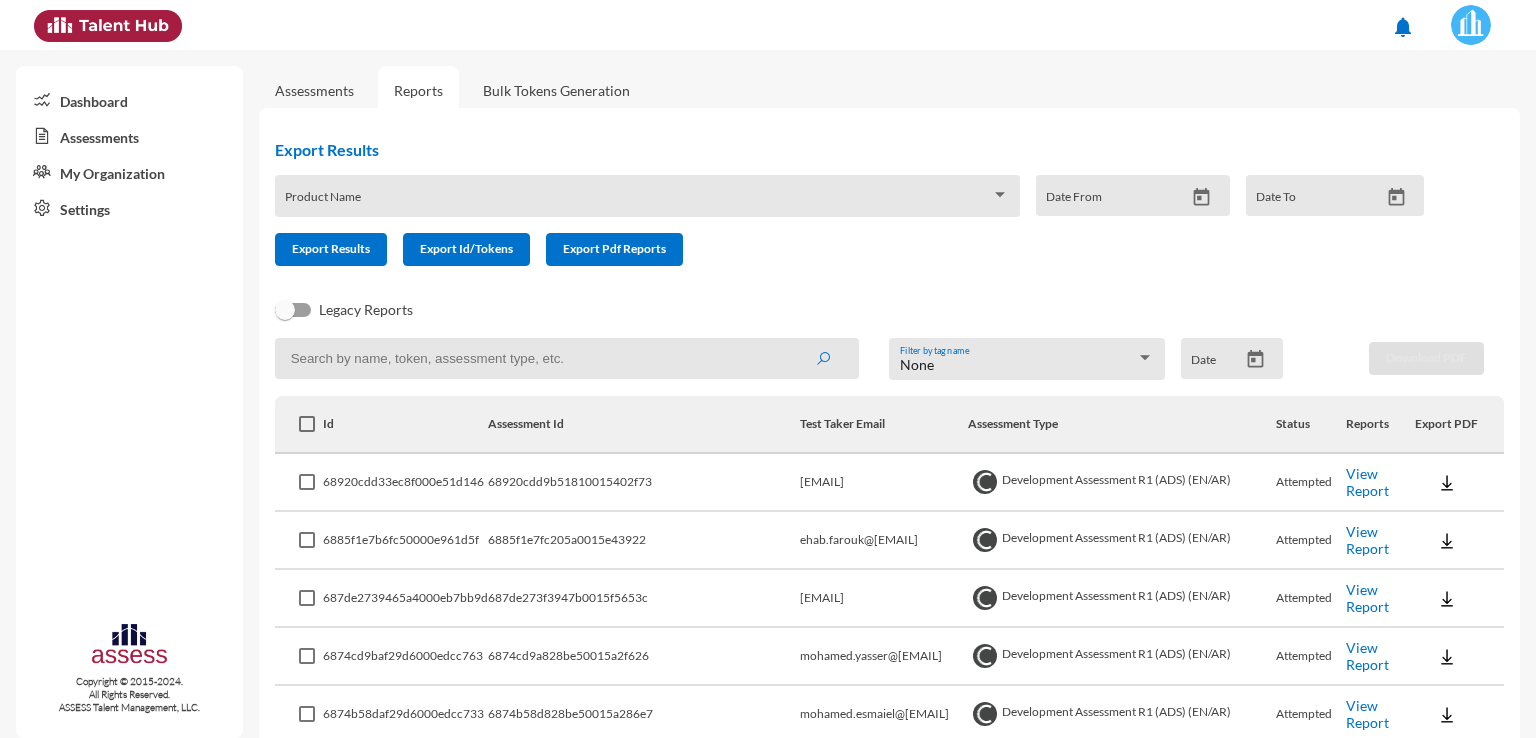 paste on "[EMAIL]" 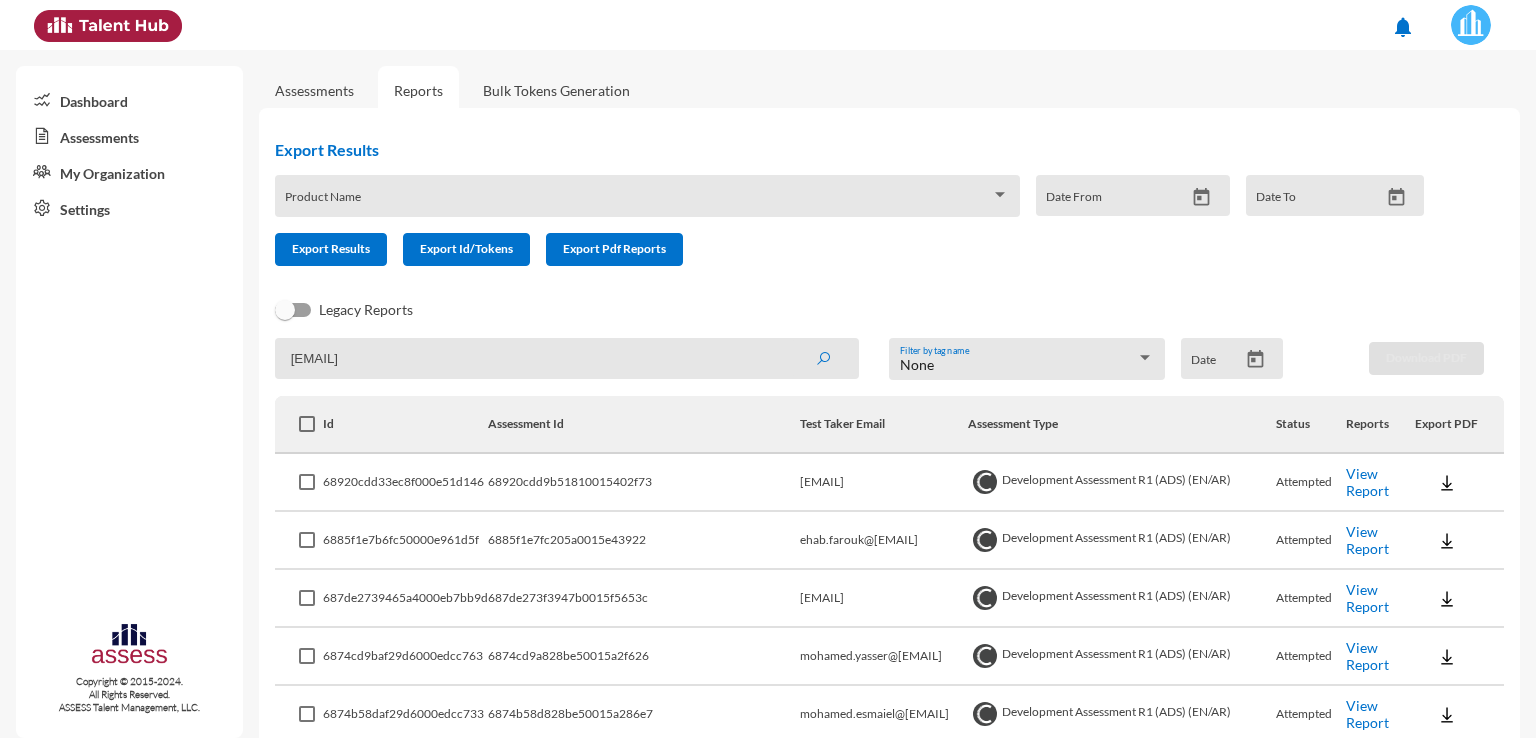 type on "[EMAIL]" 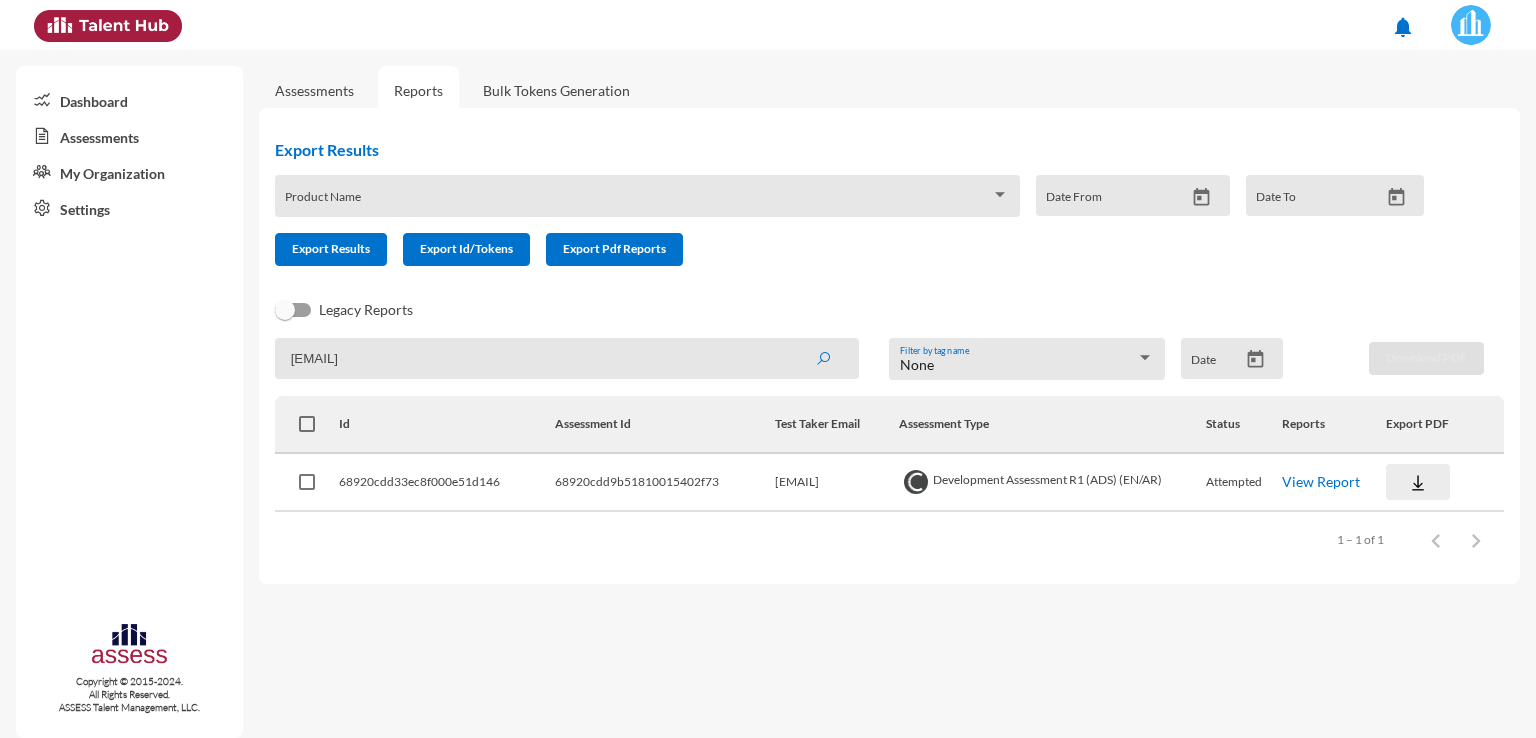 click 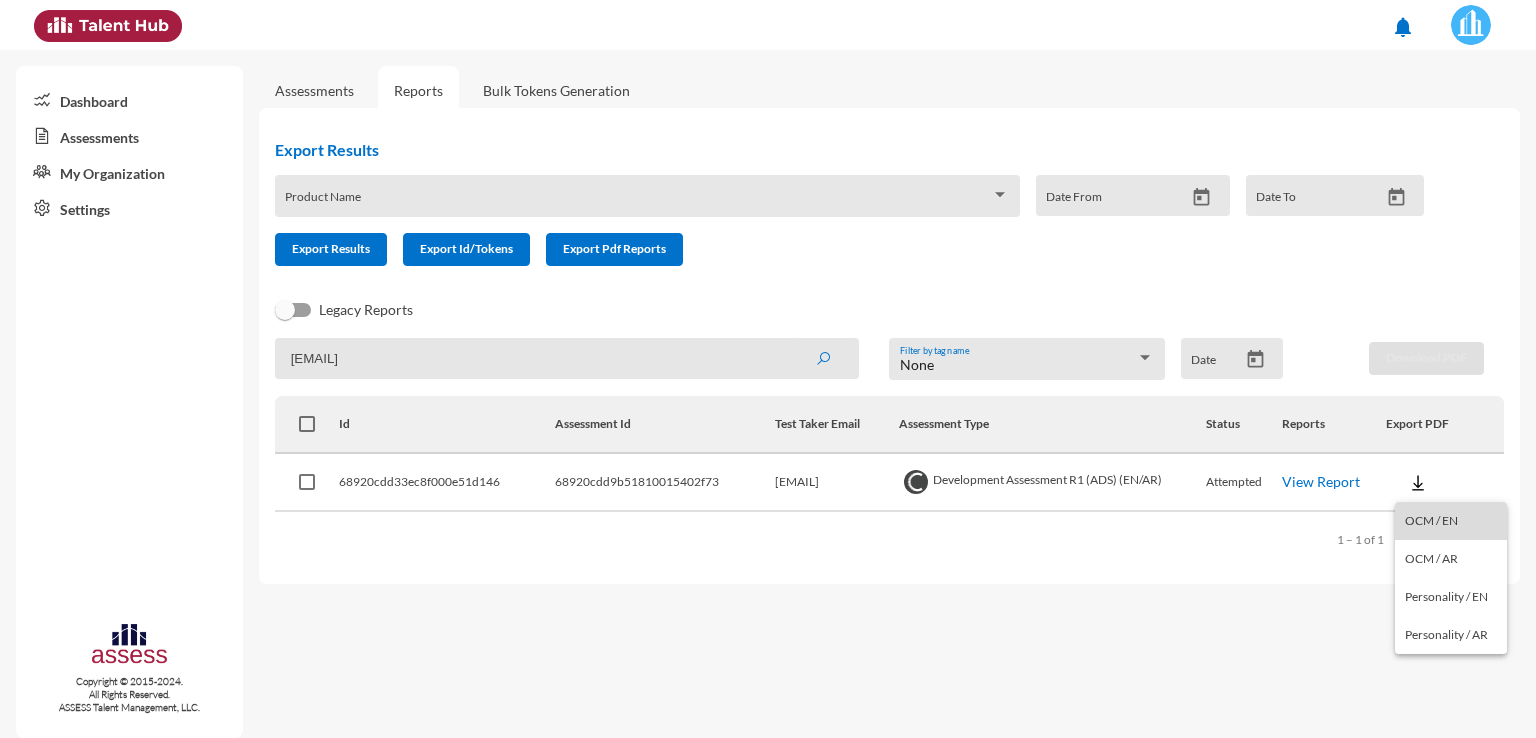 click on "OCM / EN" at bounding box center (1451, 521) 